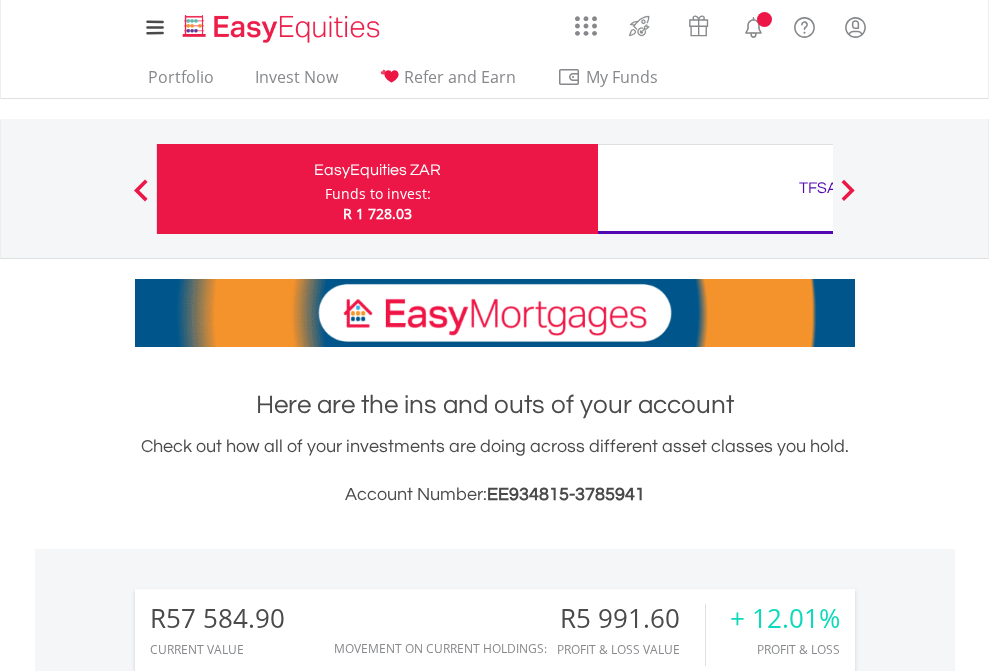 scroll, scrollTop: 0, scrollLeft: 0, axis: both 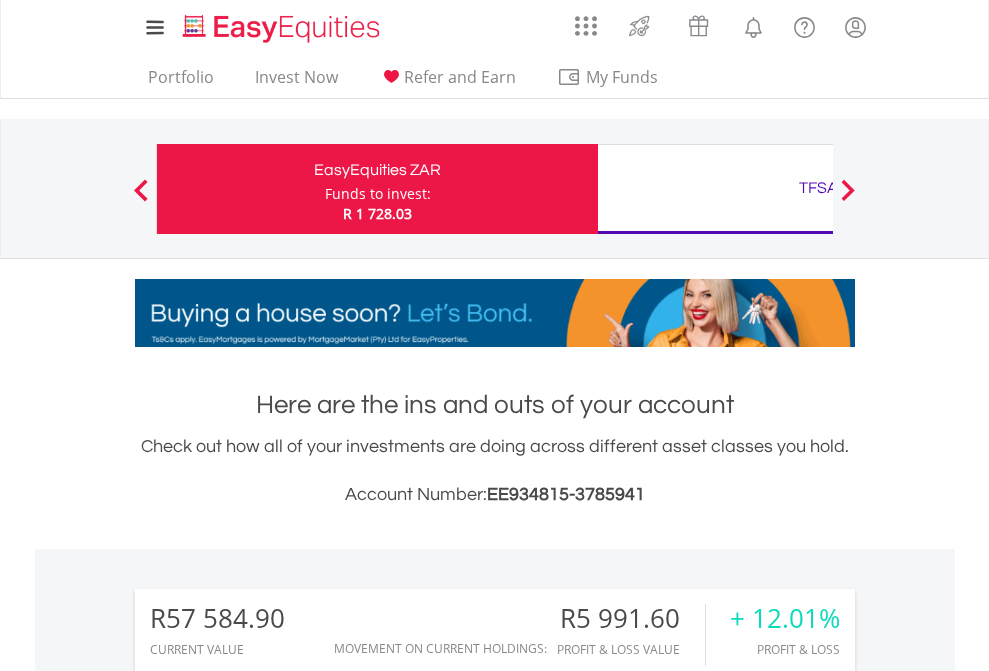 click on "Funds to invest:" at bounding box center [378, 194] 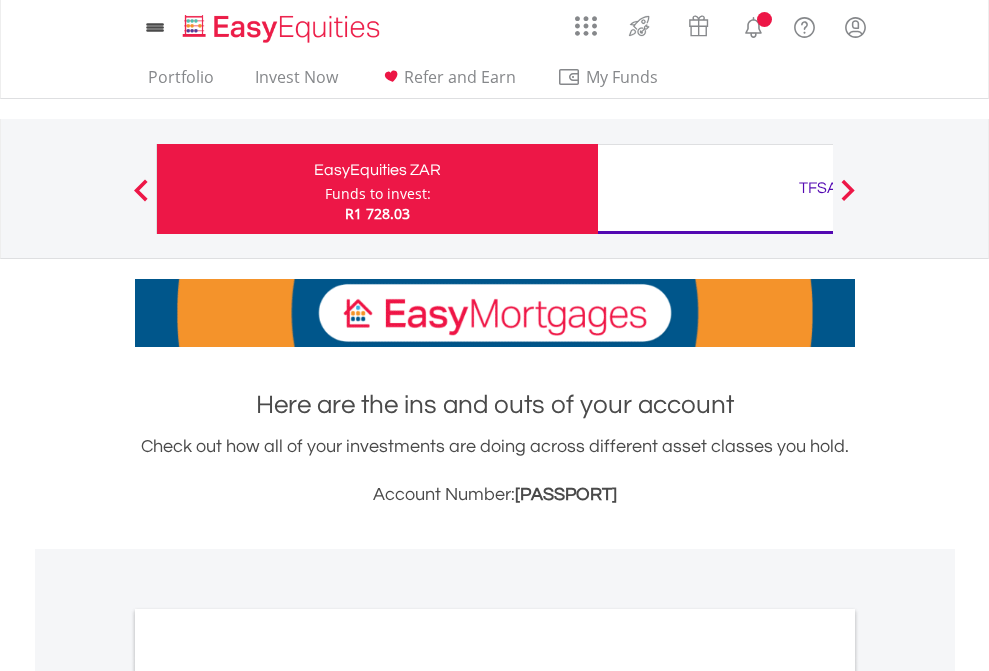 scroll, scrollTop: 0, scrollLeft: 0, axis: both 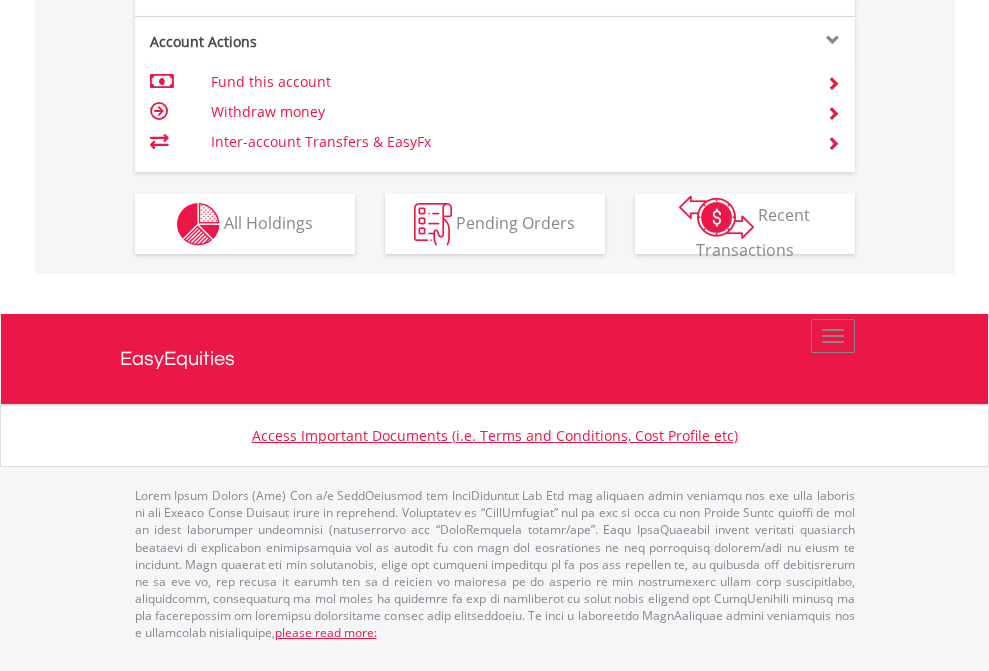 click on "Investment types" at bounding box center [706, -337] 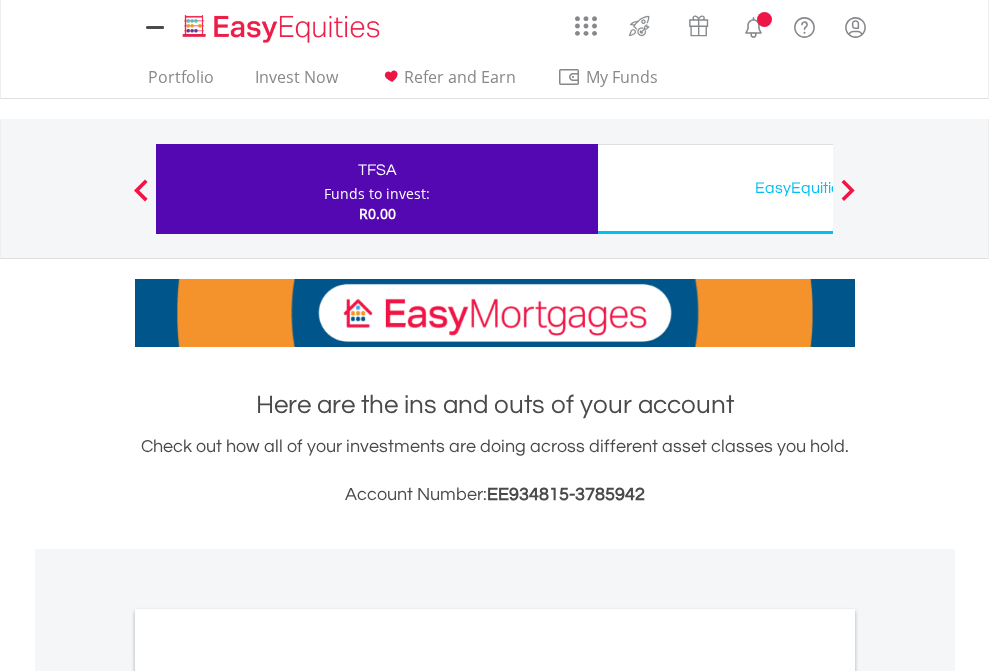 scroll, scrollTop: 0, scrollLeft: 0, axis: both 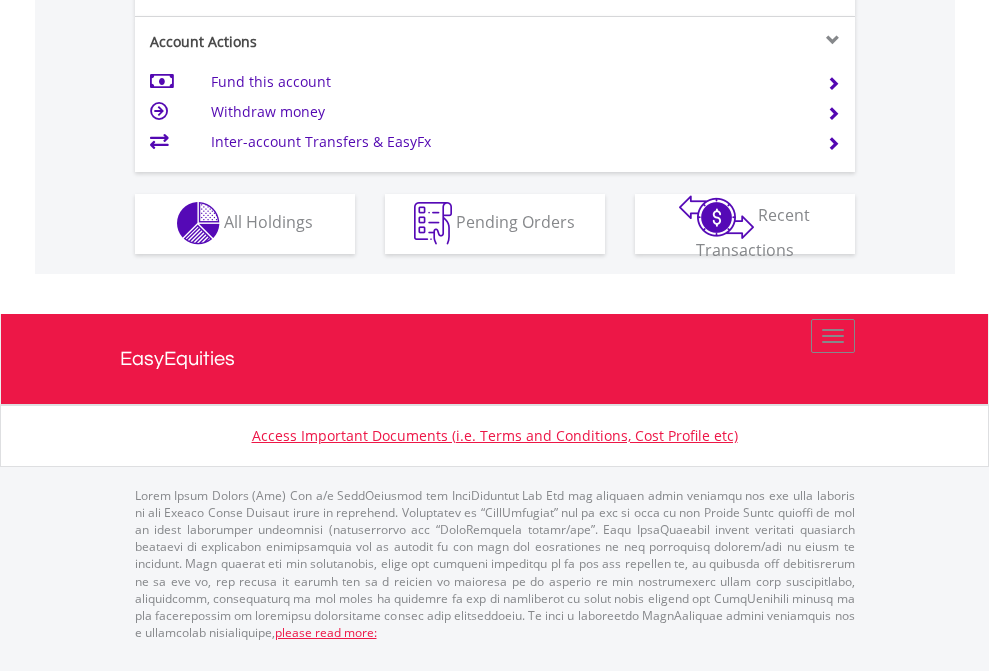 click on "Investment types" at bounding box center (706, -353) 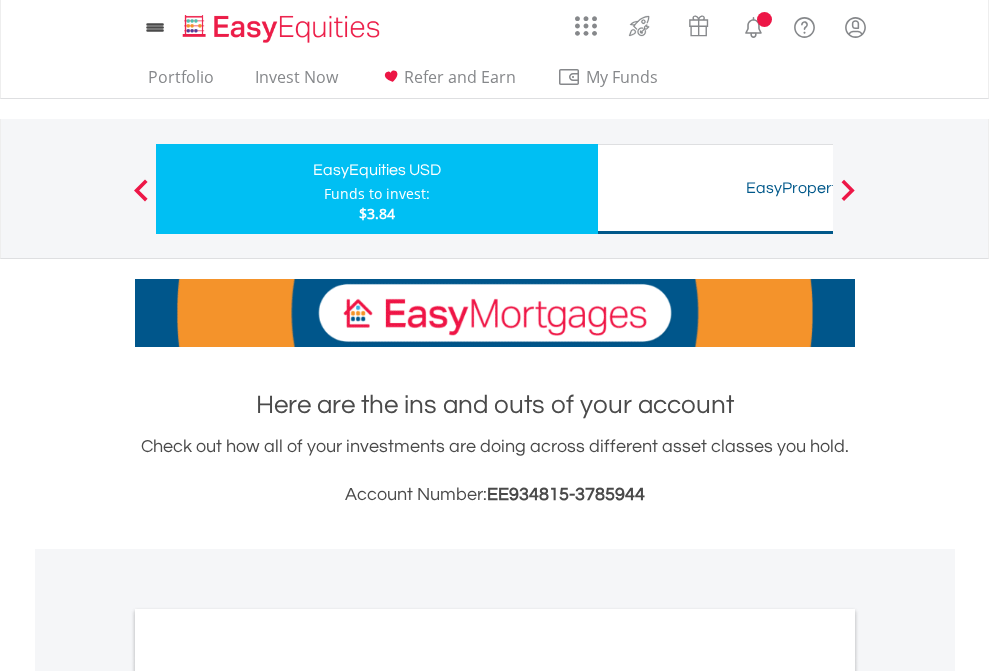 scroll, scrollTop: 0, scrollLeft: 0, axis: both 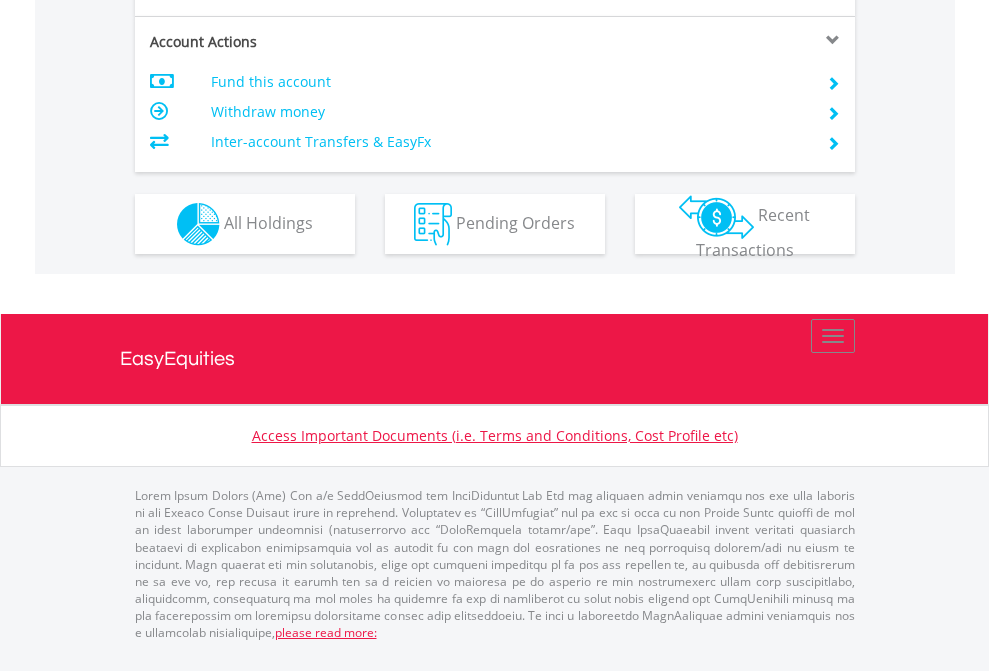 click on "Investment types" at bounding box center (706, -337) 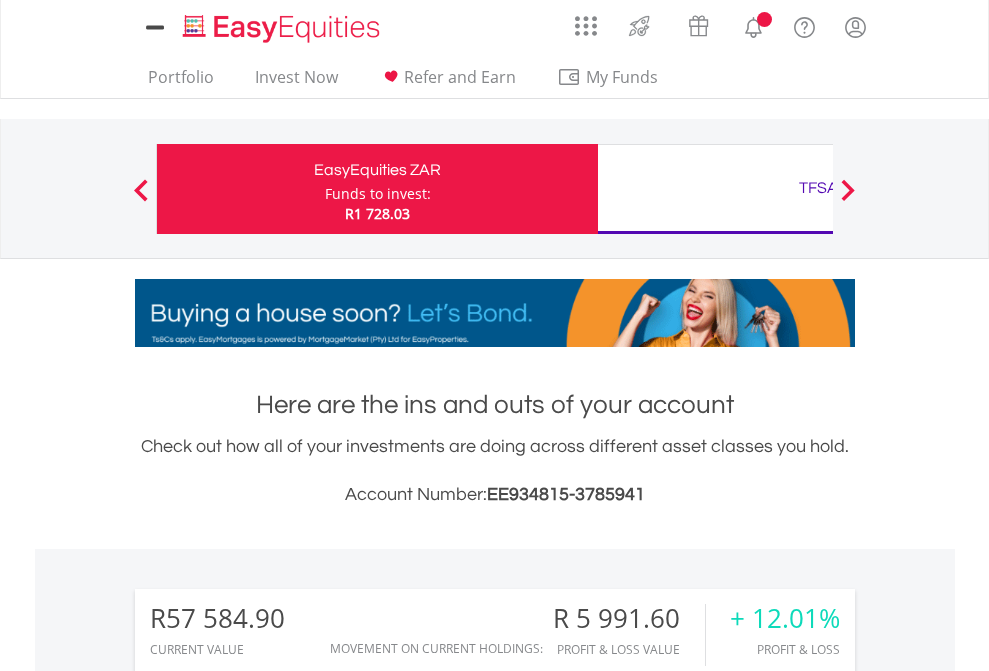 scroll, scrollTop: 0, scrollLeft: 0, axis: both 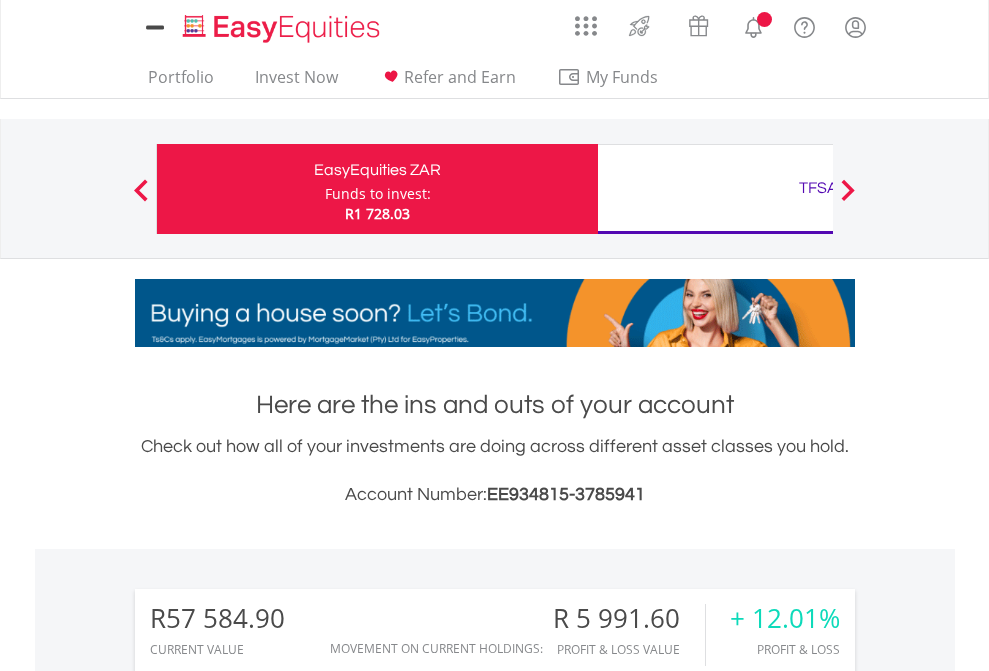 click on "All Holdings" at bounding box center (268, 1626) 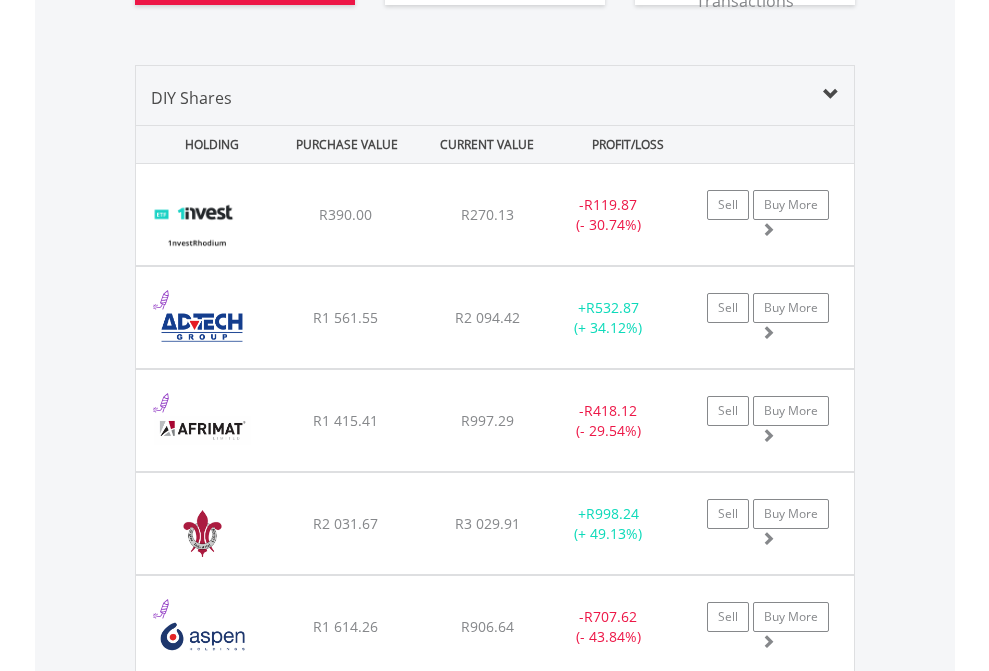 scroll, scrollTop: 2384, scrollLeft: 0, axis: vertical 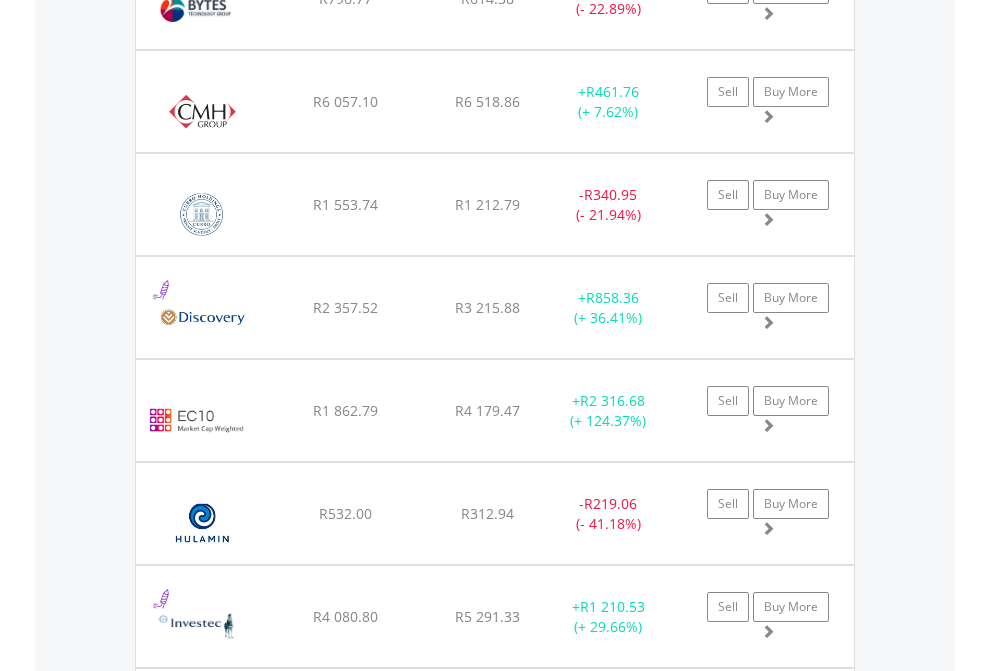 click on "TFSA" at bounding box center [818, -2196] 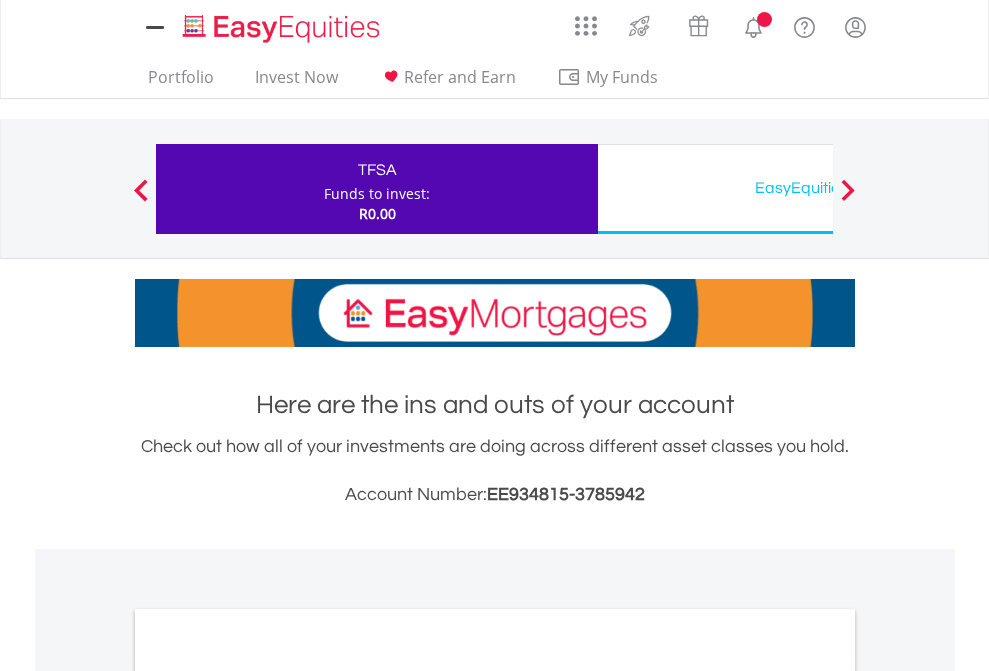scroll, scrollTop: 1202, scrollLeft: 0, axis: vertical 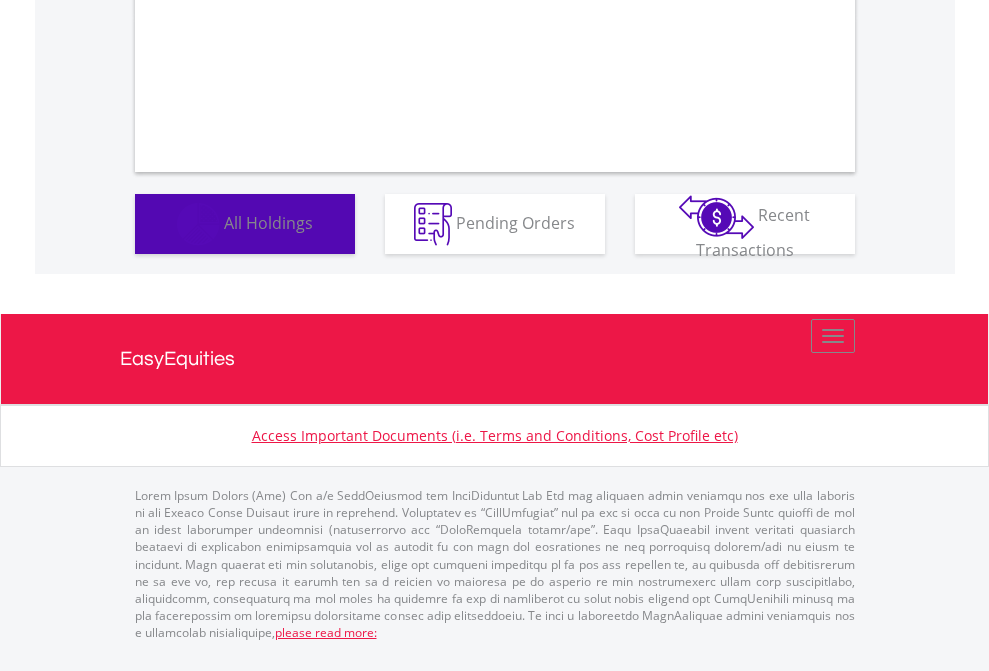 click on "All Holdings" at bounding box center (268, 222) 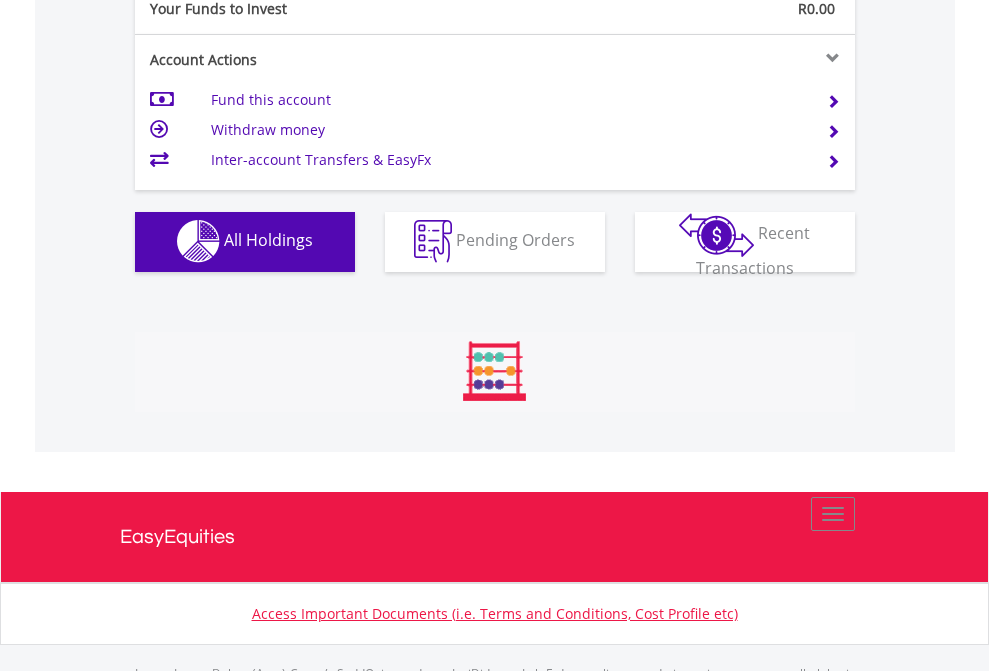 scroll, scrollTop: 999808, scrollLeft: 999687, axis: both 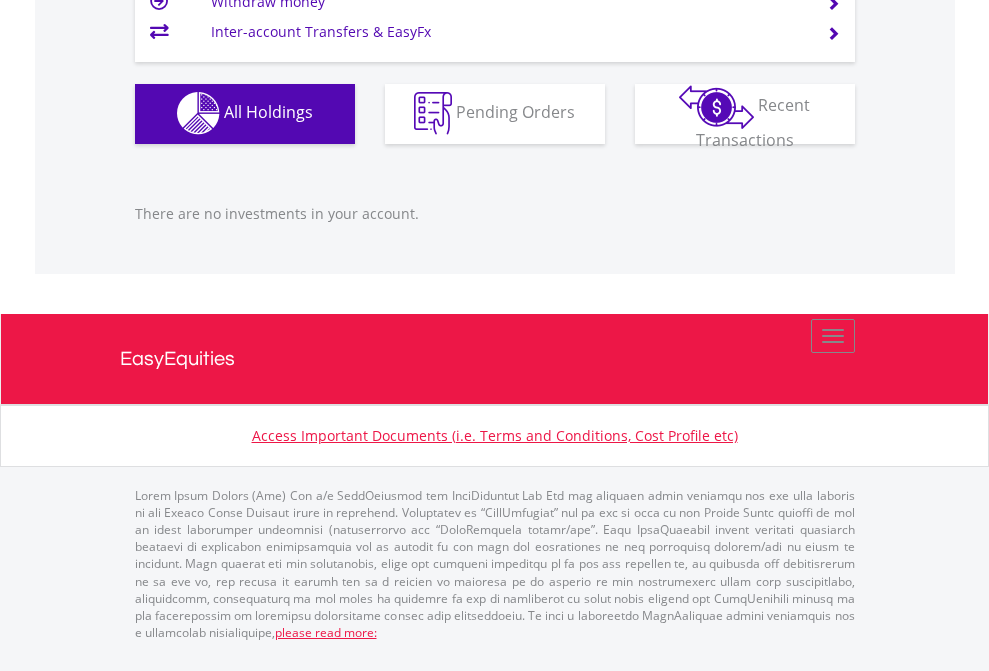 click on "EasyEquities USD" at bounding box center (818, -1142) 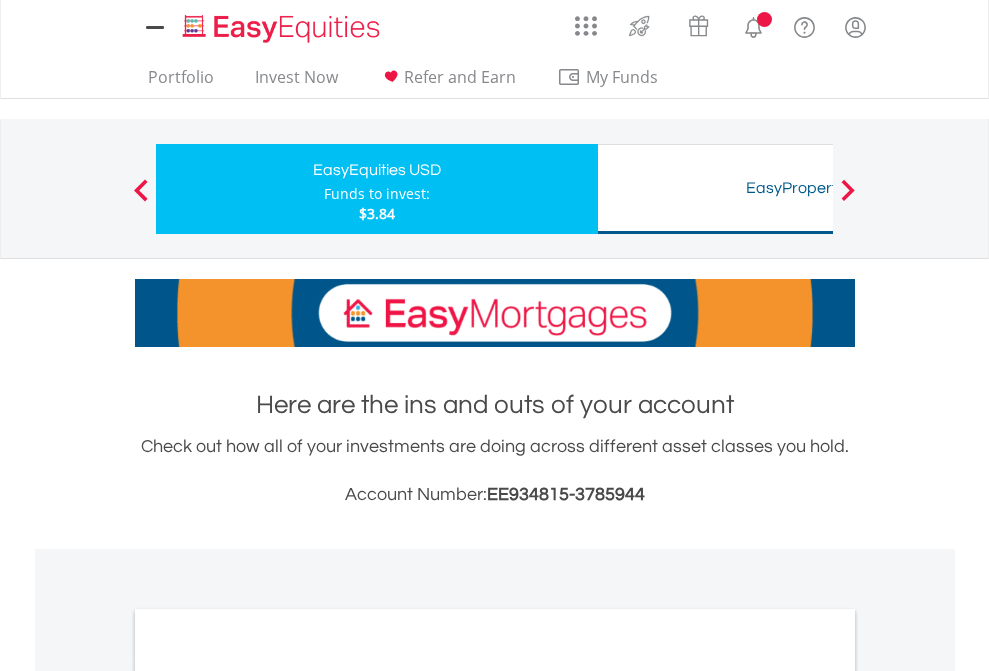 scroll, scrollTop: 0, scrollLeft: 0, axis: both 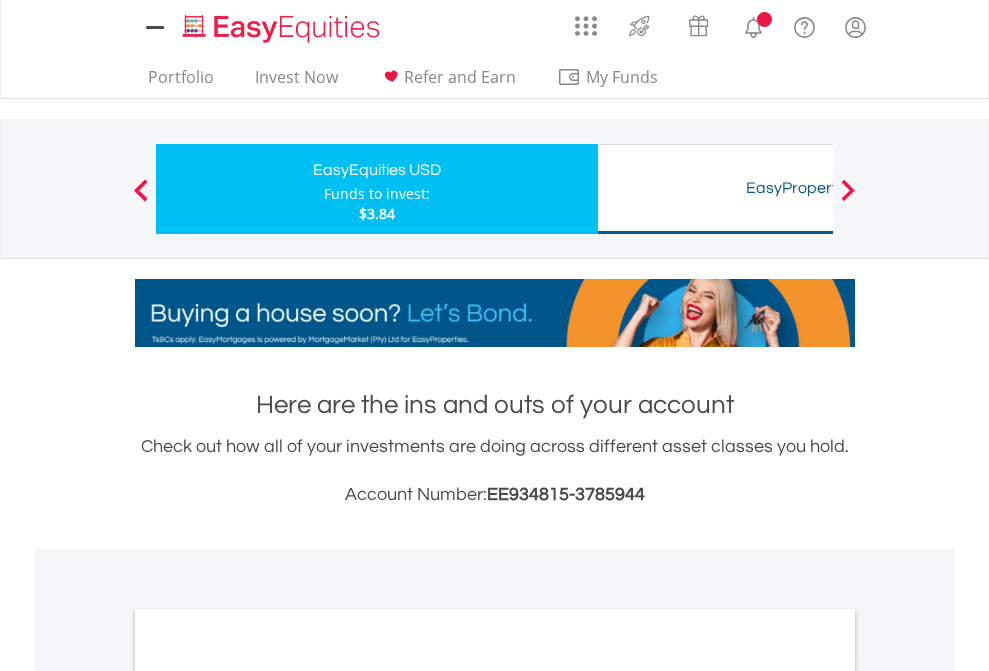 click on "All Holdings" at bounding box center (268, 1096) 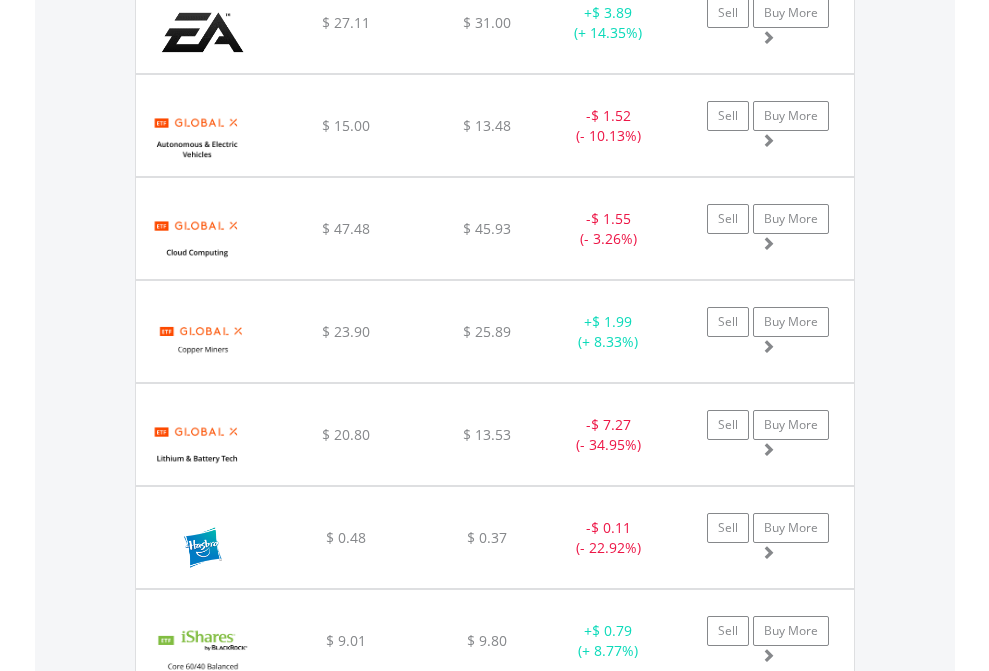 scroll, scrollTop: 2305, scrollLeft: 0, axis: vertical 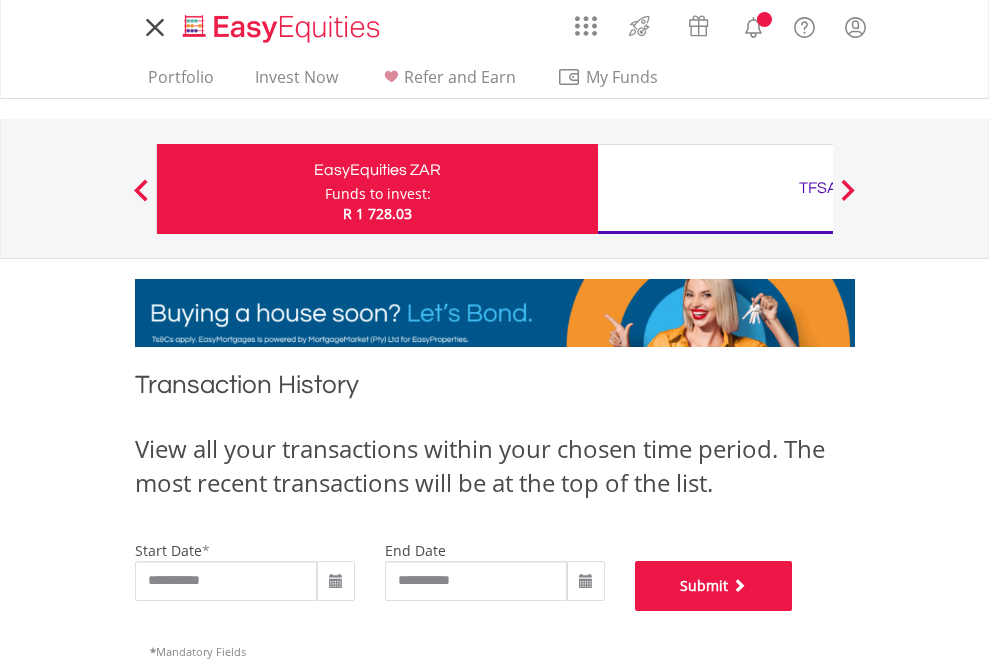 click on "Submit" at bounding box center [714, 586] 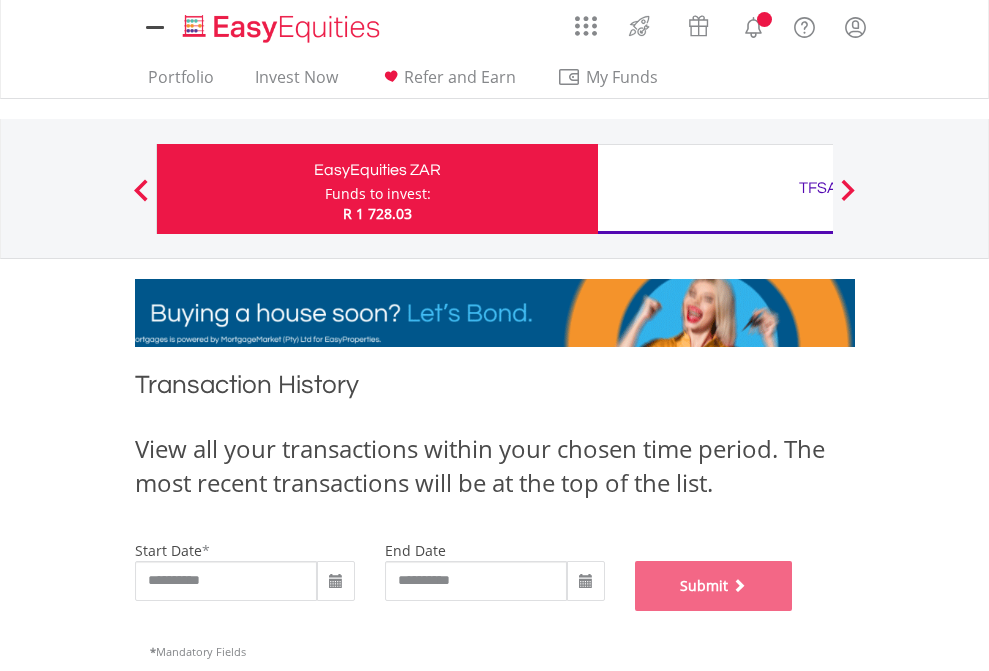 scroll, scrollTop: 811, scrollLeft: 0, axis: vertical 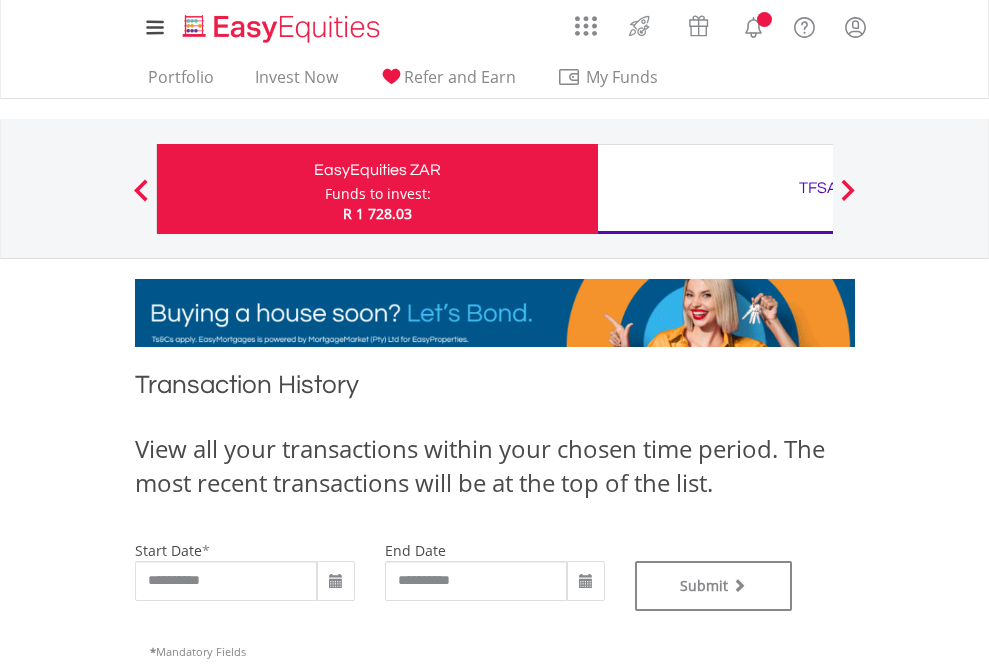click on "TFSA" at bounding box center (818, 188) 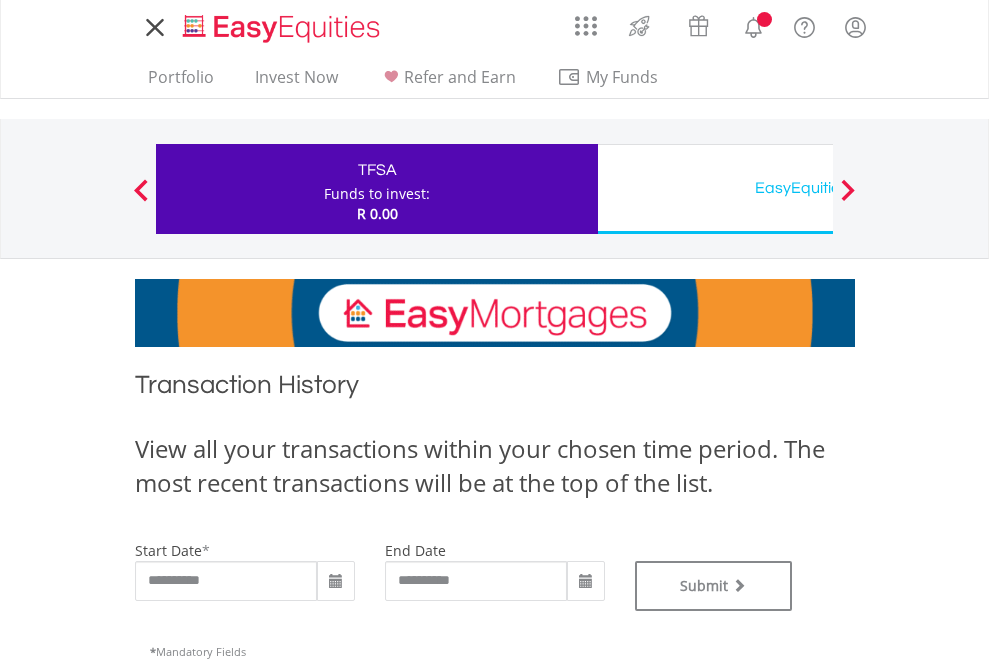 scroll, scrollTop: 0, scrollLeft: 0, axis: both 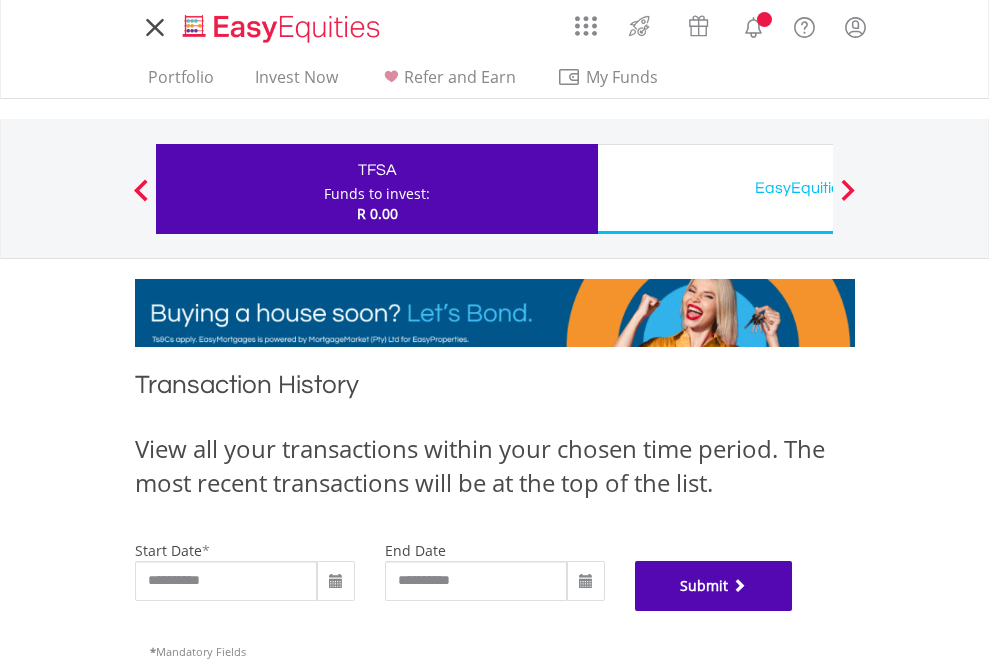 click on "Submit" at bounding box center (714, 586) 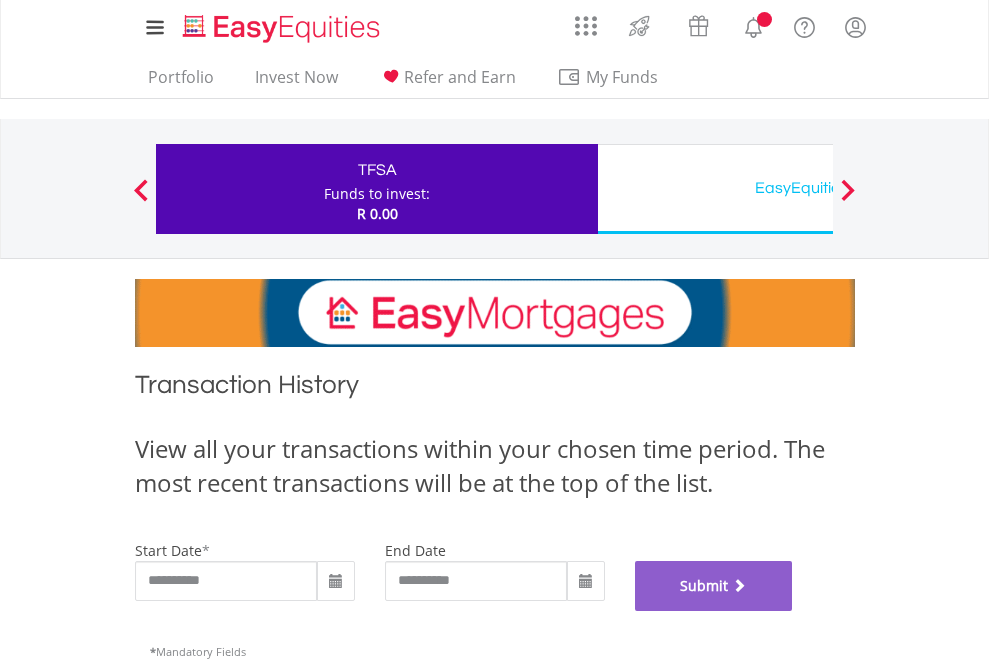scroll, scrollTop: 811, scrollLeft: 0, axis: vertical 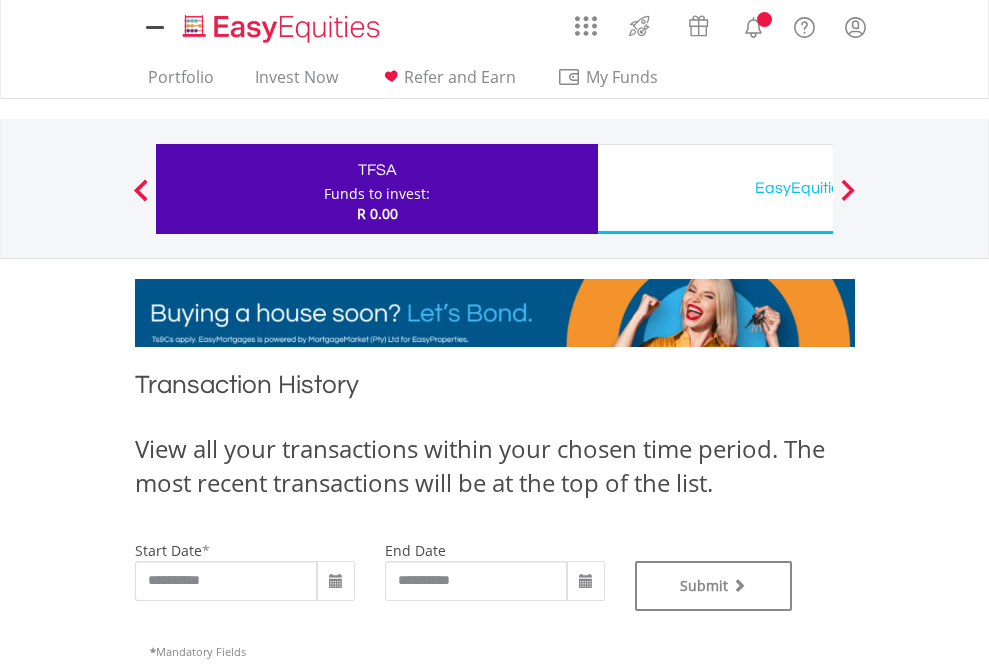 click on "EasyEquities USD" at bounding box center (818, 188) 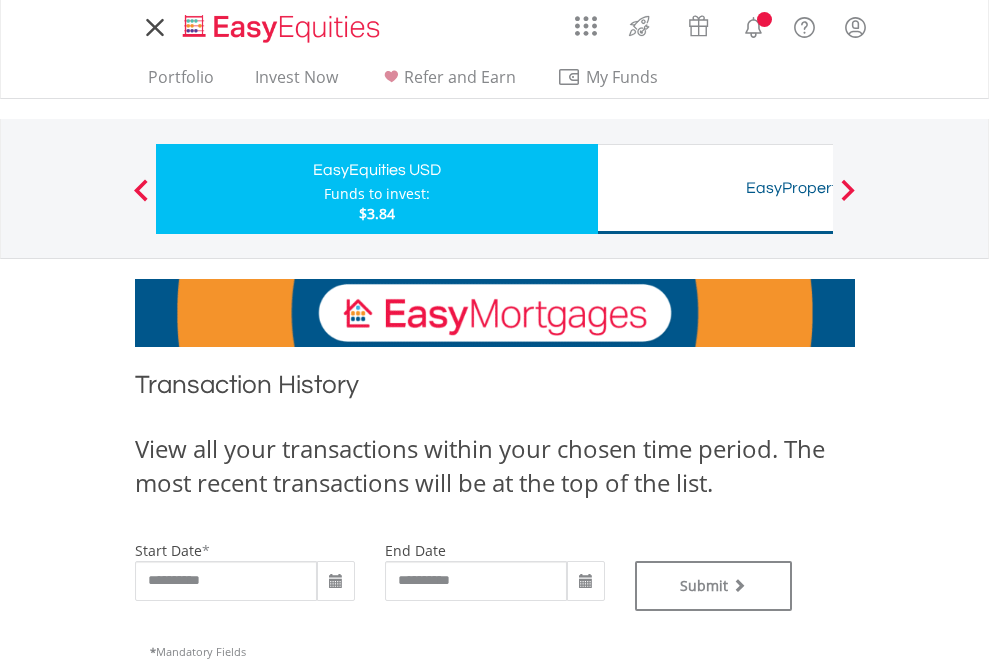 scroll, scrollTop: 0, scrollLeft: 0, axis: both 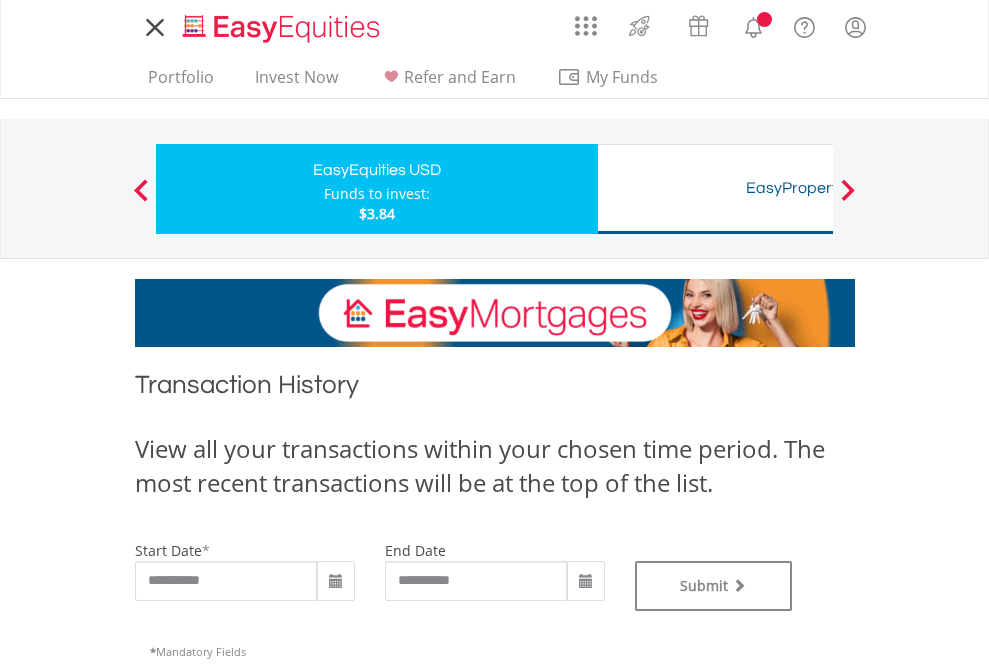 type on "**********" 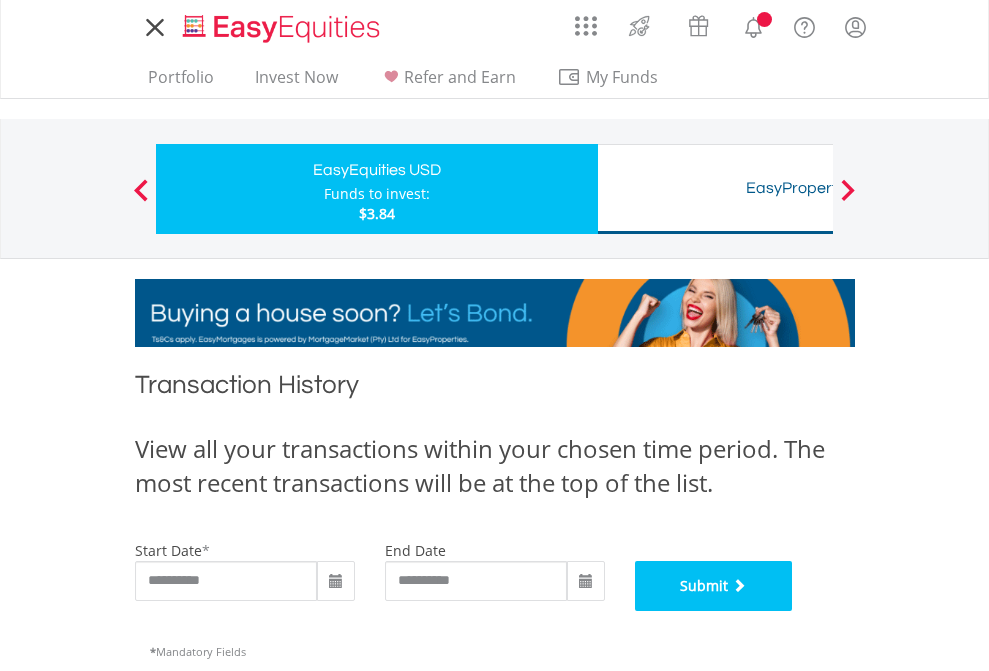 click on "Submit" at bounding box center (714, 586) 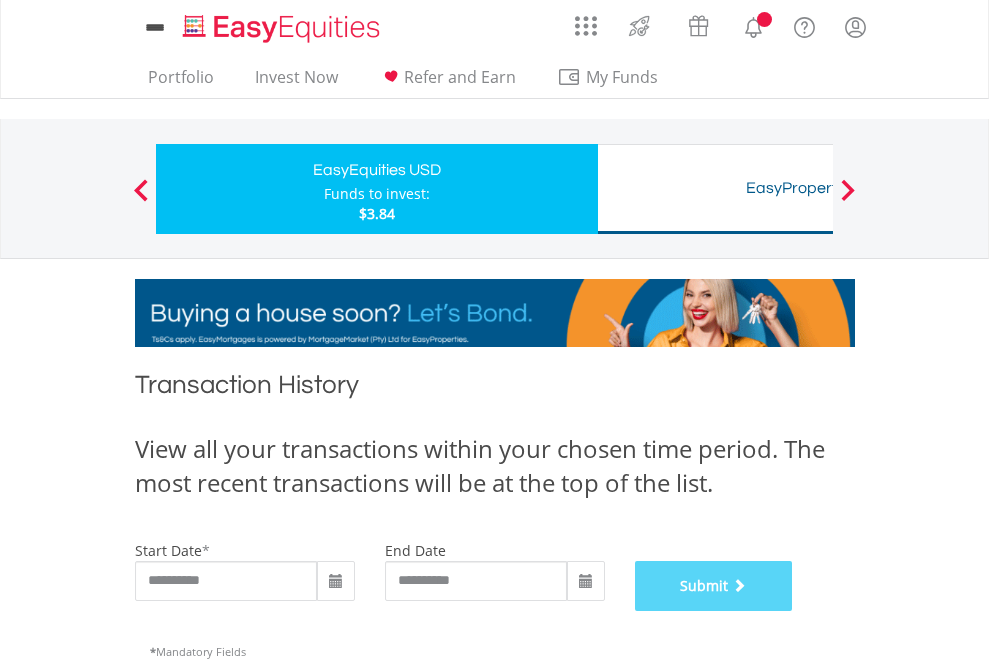 scroll, scrollTop: 811, scrollLeft: 0, axis: vertical 